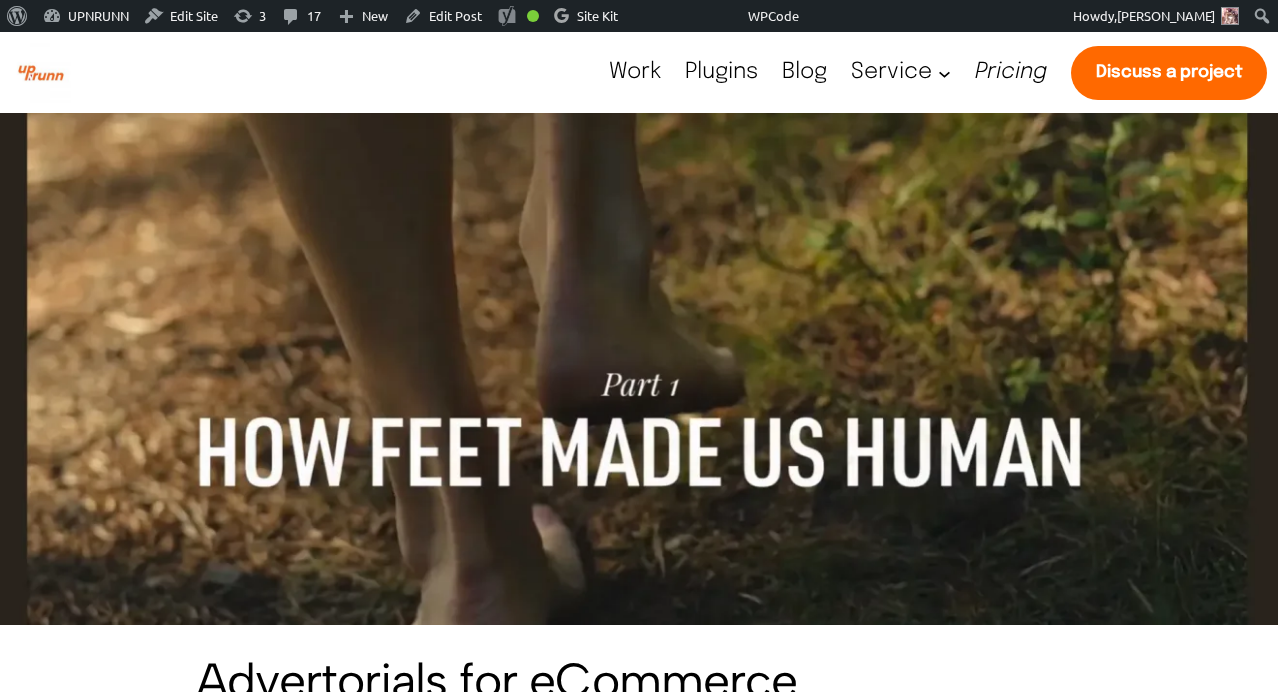 scroll, scrollTop: 0, scrollLeft: 0, axis: both 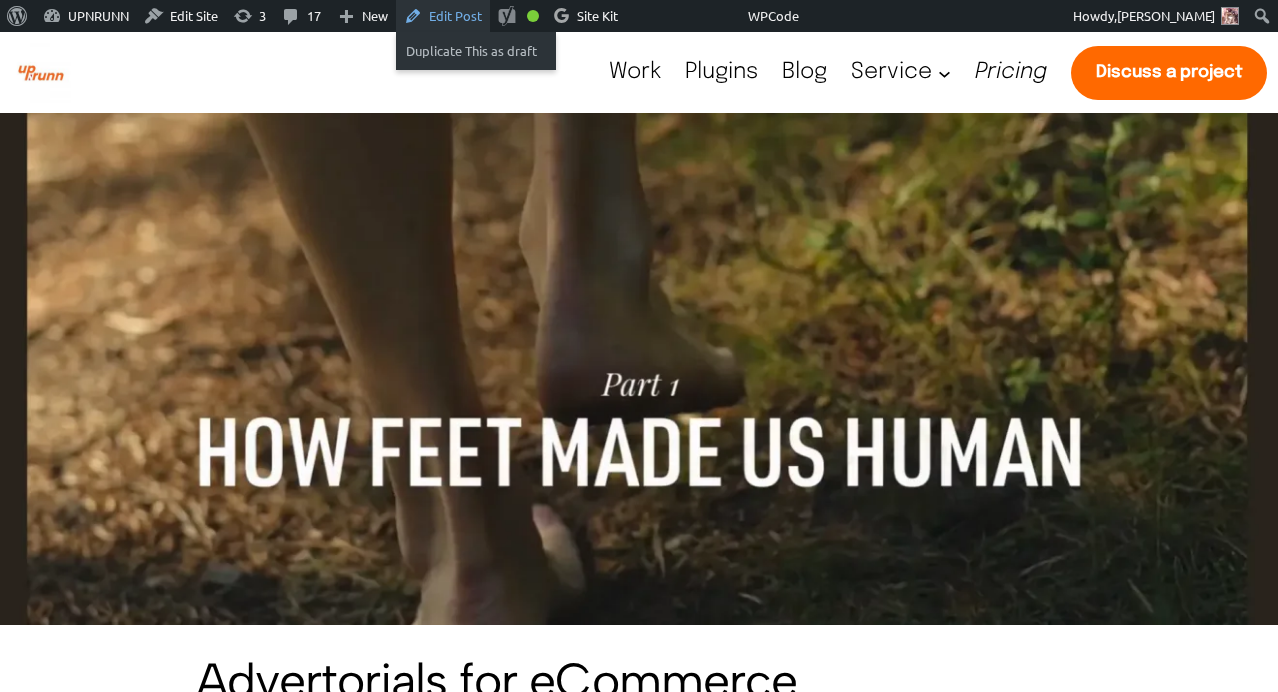 click on "Edit Post" at bounding box center [443, 16] 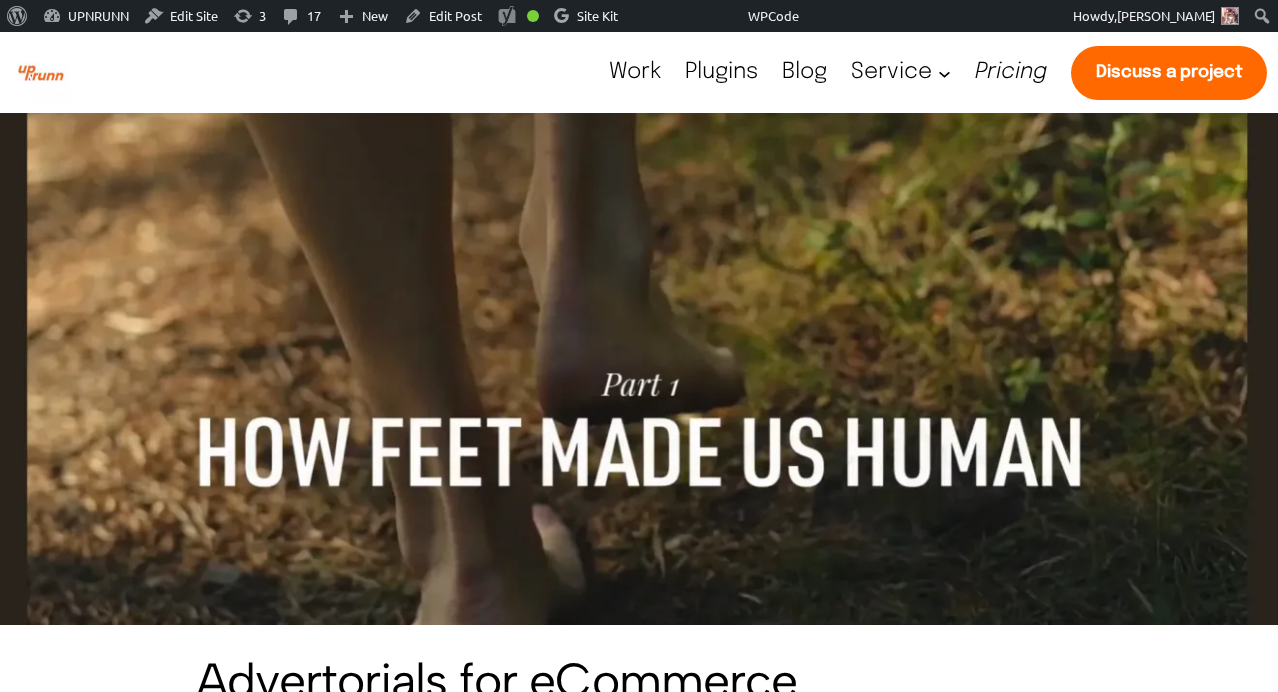scroll, scrollTop: 0, scrollLeft: 0, axis: both 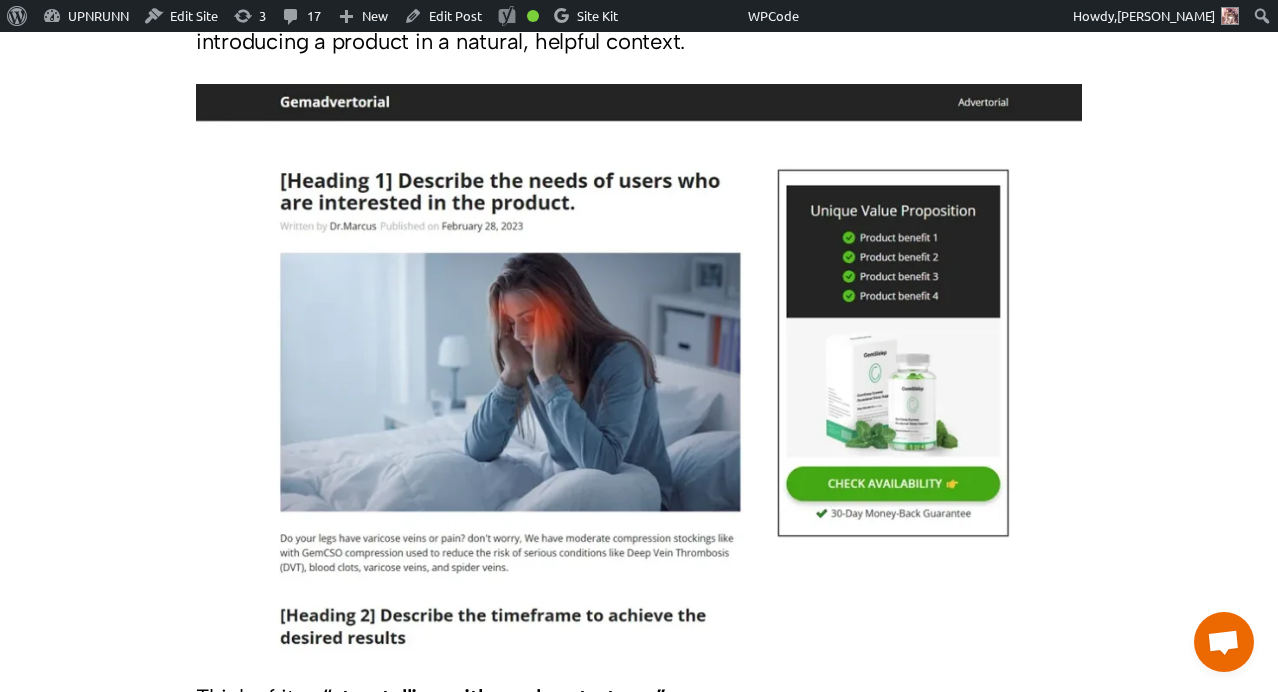 click at bounding box center [639, 370] 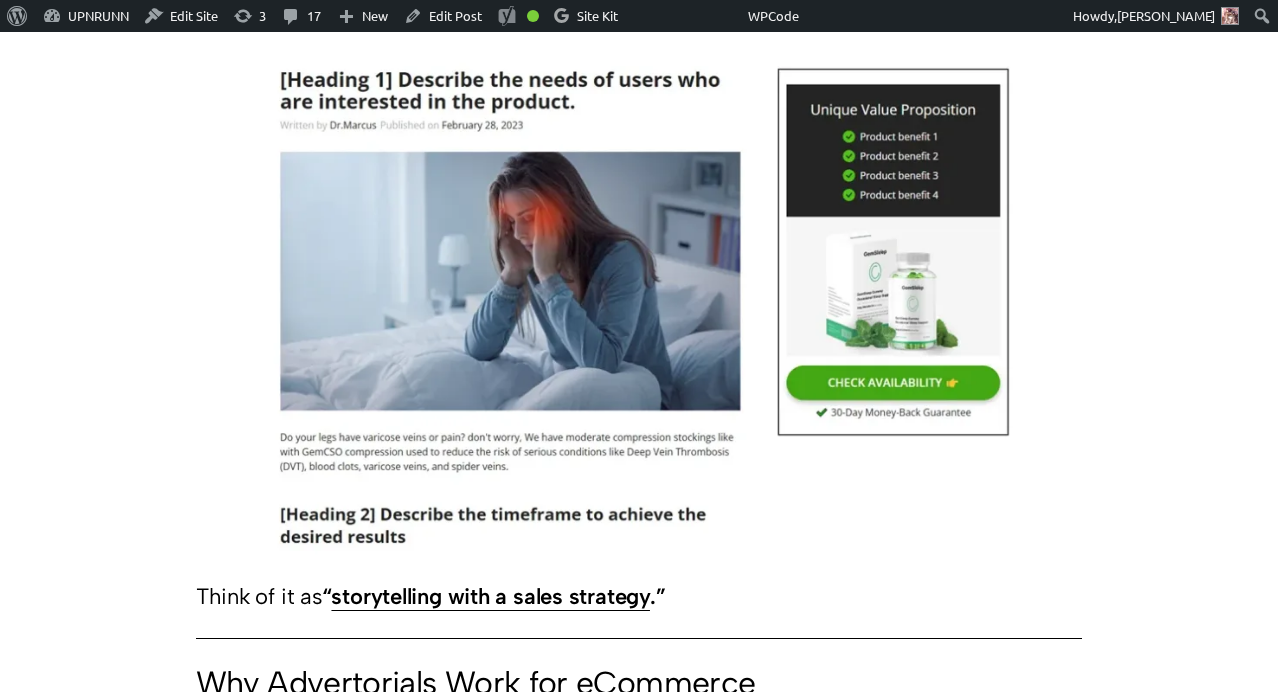 scroll, scrollTop: 1620, scrollLeft: 0, axis: vertical 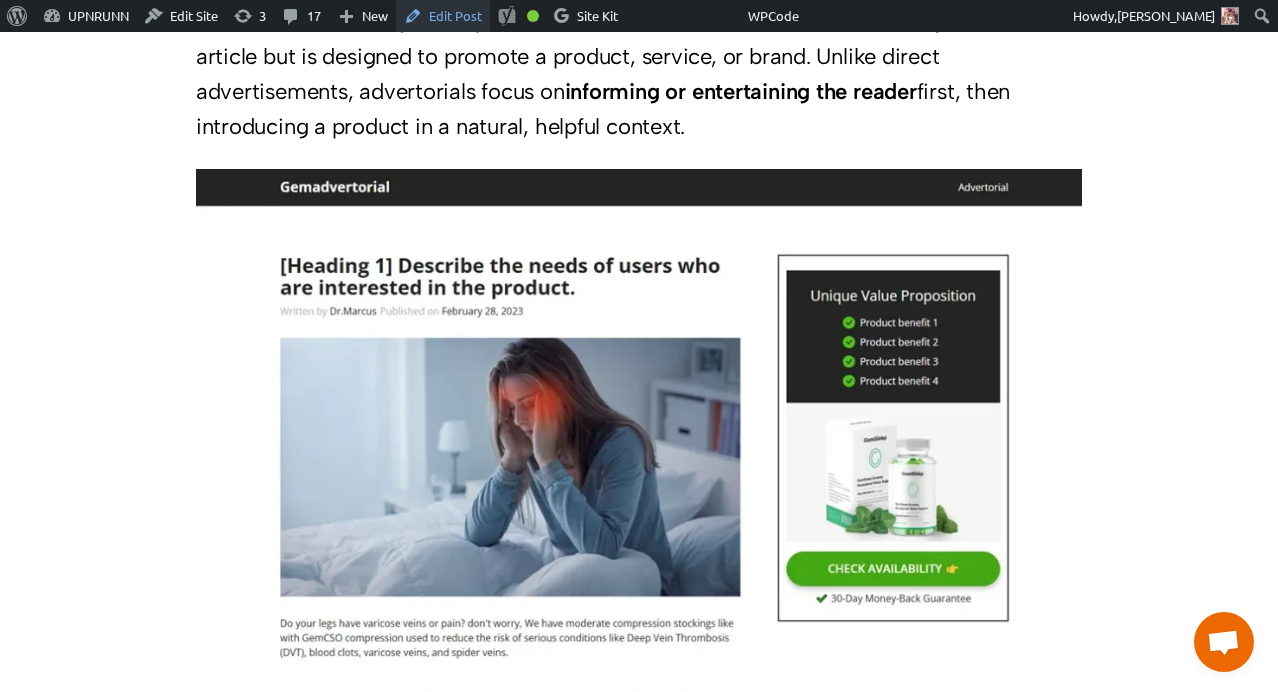 click on "Edit Post" at bounding box center (443, 16) 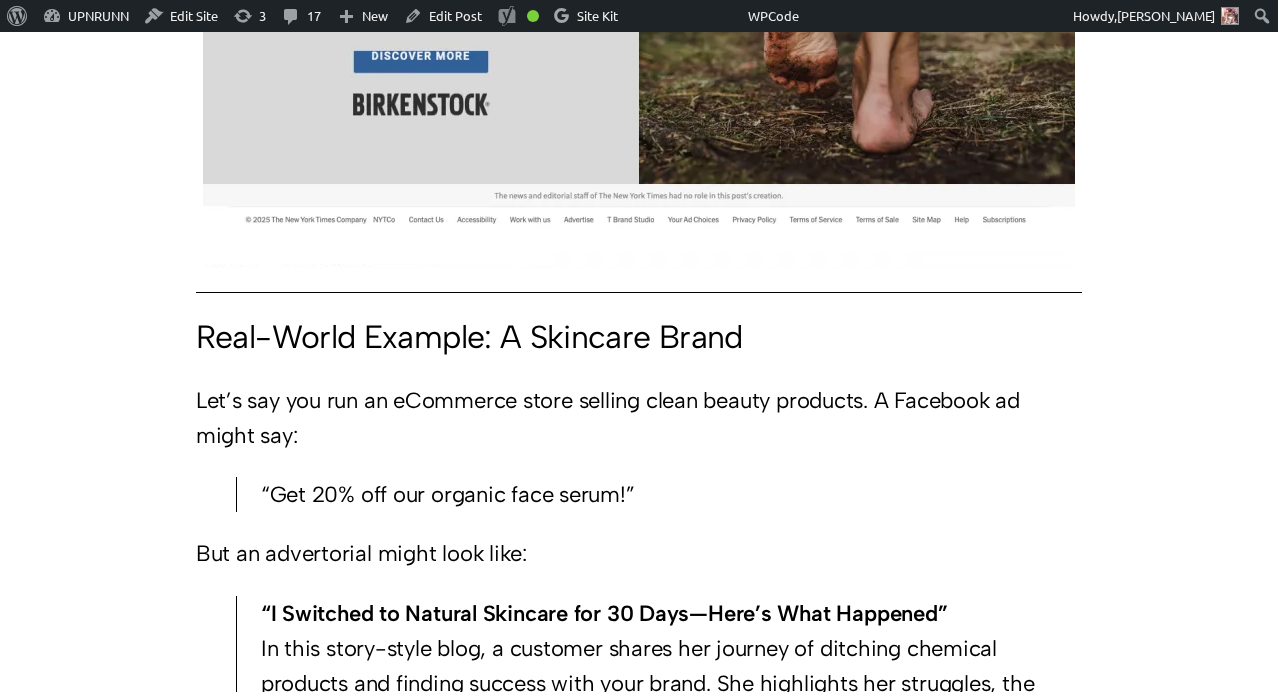 scroll, scrollTop: 5954, scrollLeft: 0, axis: vertical 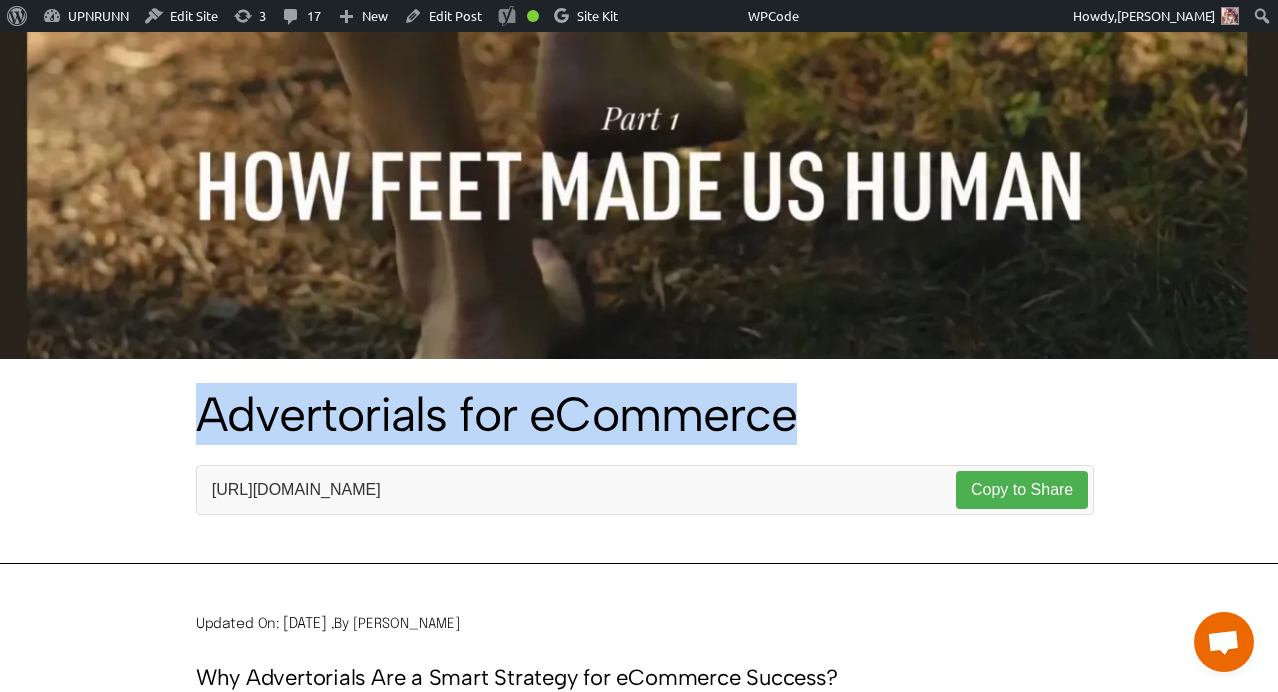 drag, startPoint x: 204, startPoint y: 418, endPoint x: 806, endPoint y: 417, distance: 602.00085 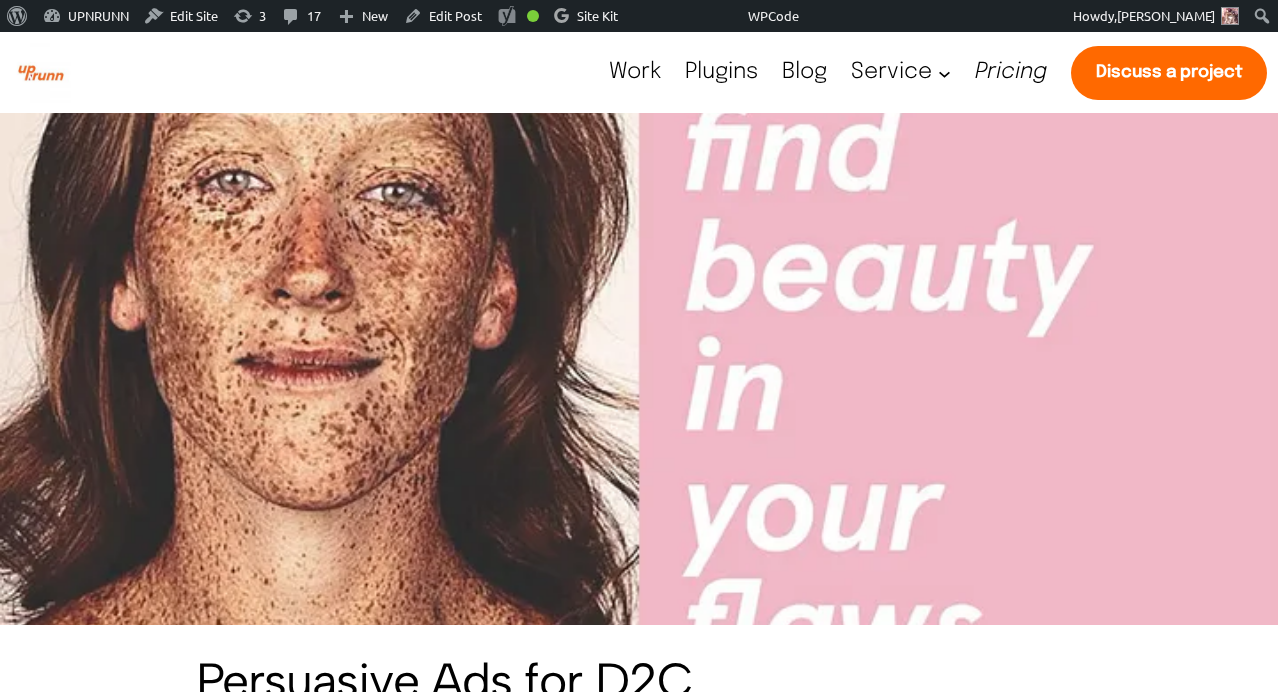 click on "In [DATE] competitive landscape, Direct-to-Consumer (D2C) brands are constantly looking for effective ways to stand out and drive consumer action. Whether it’s purchasing a product, signing up for a subscription, or simply engaging with a brand, persuasive advertising is key to influencing consumer behavior." at bounding box center [639, 1055] 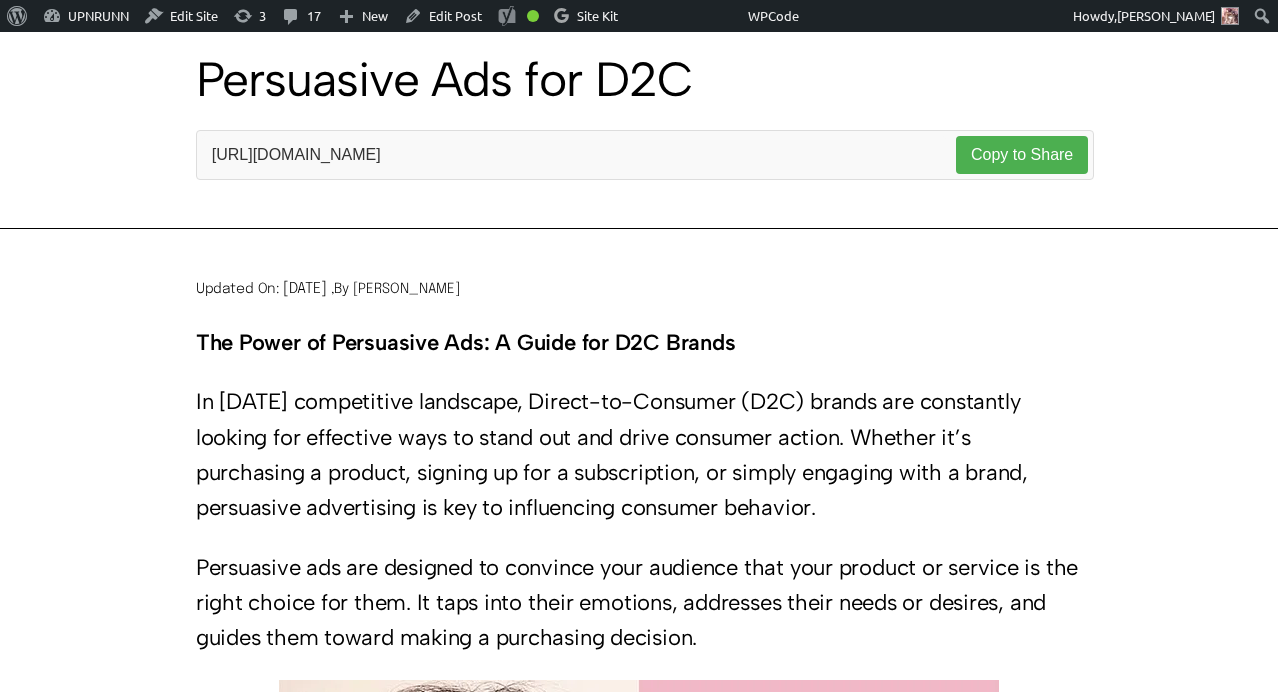 scroll, scrollTop: 521, scrollLeft: 0, axis: vertical 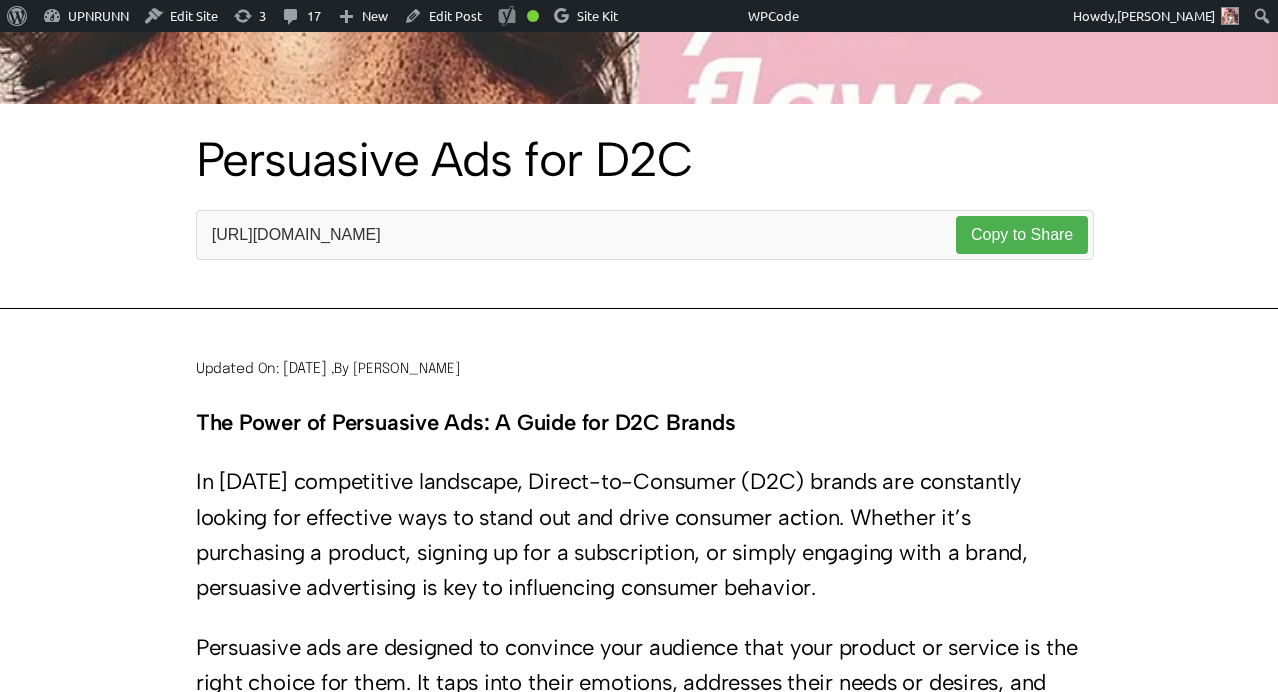 click on "The Power of Persuasive Ads: A Guide for D2C Brands
In [DATE] competitive landscape, Direct-to-Consumer (D2C) brands are constantly looking for effective ways to stand out and drive consumer action. Whether it’s purchasing a product, signing up for a subscription, or simply engaging with a brand, persuasive advertising is key to influencing consumer behavior.
Persuasive ads are designed to convince your audience that your product or service is the right choice for them. It taps into their emotions, addresses their needs or desires, and guides them toward making a purchasing decision.
(Glossier persuasive ad)
In this blog, we’ll explore the concept of persuasive ads and provide examples specifically for D2C brands, highlighting how they use persuasion to boost sales and build stronger customer relationships.
What Are Persuasive Ads?
Persuasive advertising can take many forms, but it typically focuses on:
Emotional appeal
Problem-solving" at bounding box center [639, 3512] 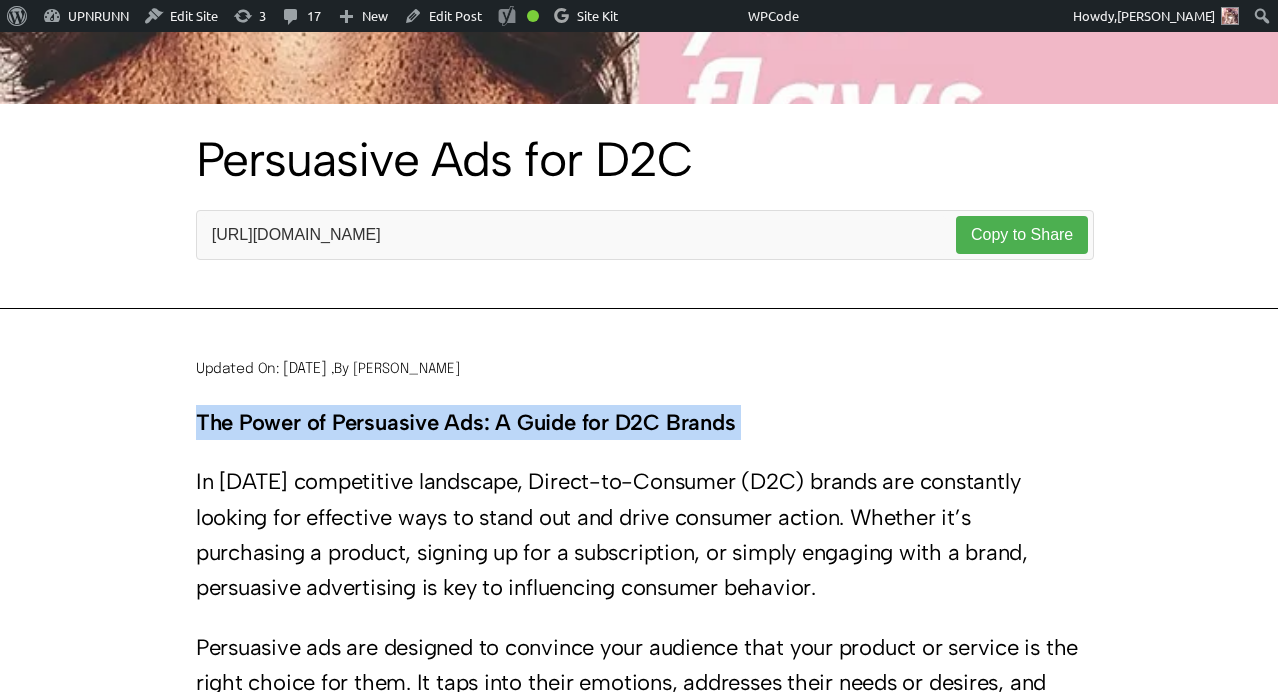 copy on "The Power of Persuasive Ads: A Guide for D2C Brands" 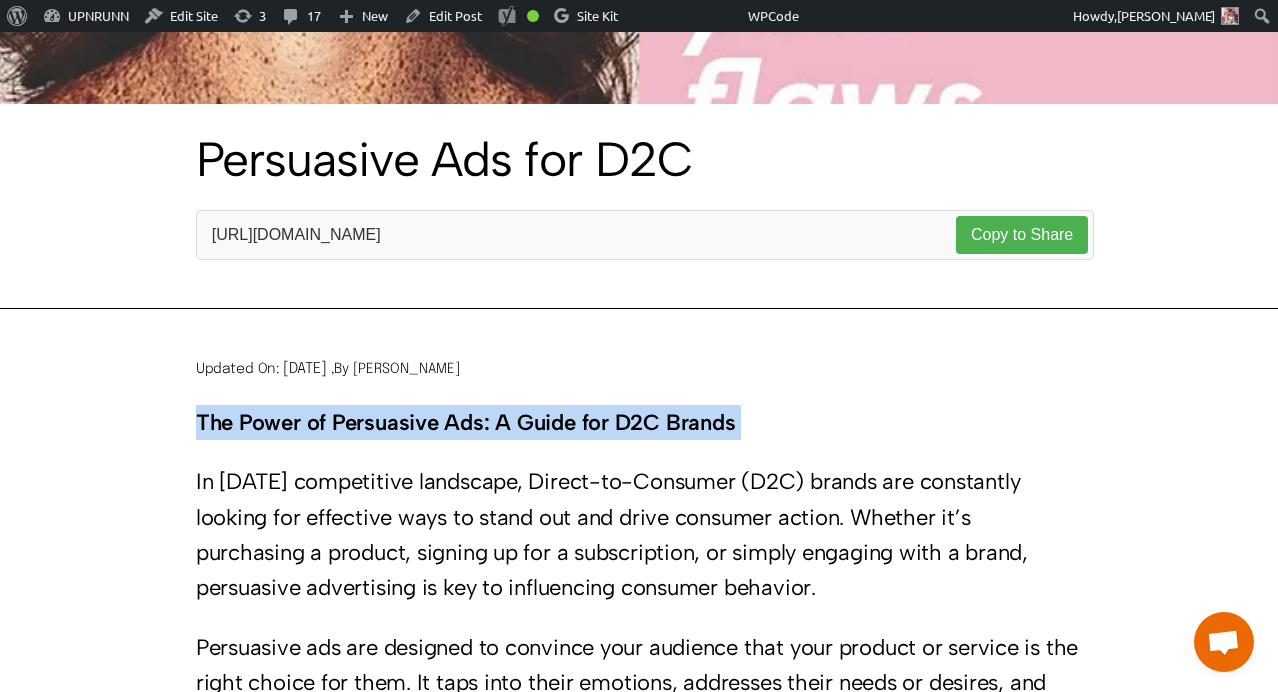 click on "The Power of Persuasive Ads: A Guide for D2C Brands
In [DATE] competitive landscape, Direct-to-Consumer (D2C) brands are constantly looking for effective ways to stand out and drive consumer action. Whether it’s purchasing a product, signing up for a subscription, or simply engaging with a brand, persuasive advertising is key to influencing consumer behavior.
Persuasive ads are designed to convince your audience that your product or service is the right choice for them. It taps into their emotions, addresses their needs or desires, and guides them toward making a purchasing decision.
(Glossier persuasive ad)
In this blog, we’ll explore the concept of persuasive ads and provide examples specifically for D2C brands, highlighting how they use persuasion to boost sales and build stronger customer relationships.
What Are Persuasive Ads?
Persuasive advertising can take many forms, but it typically focuses on:
Emotional appeal
Problem-solving" at bounding box center (639, 3512) 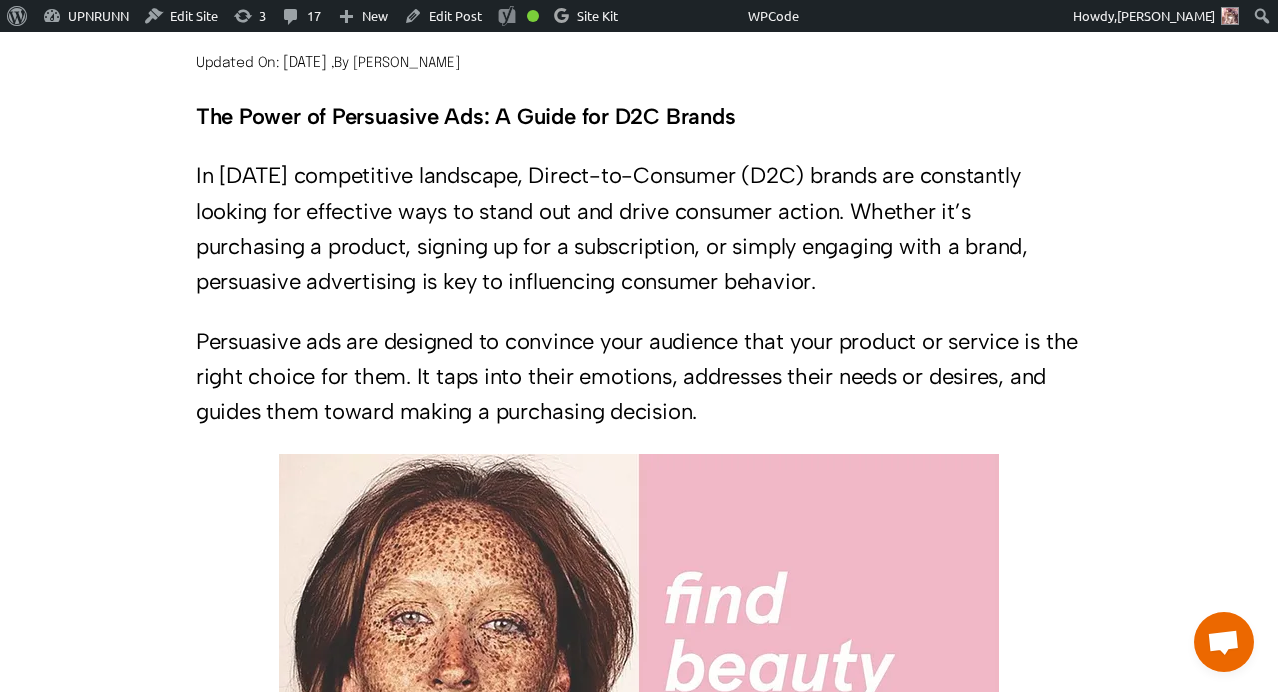 scroll, scrollTop: 828, scrollLeft: 0, axis: vertical 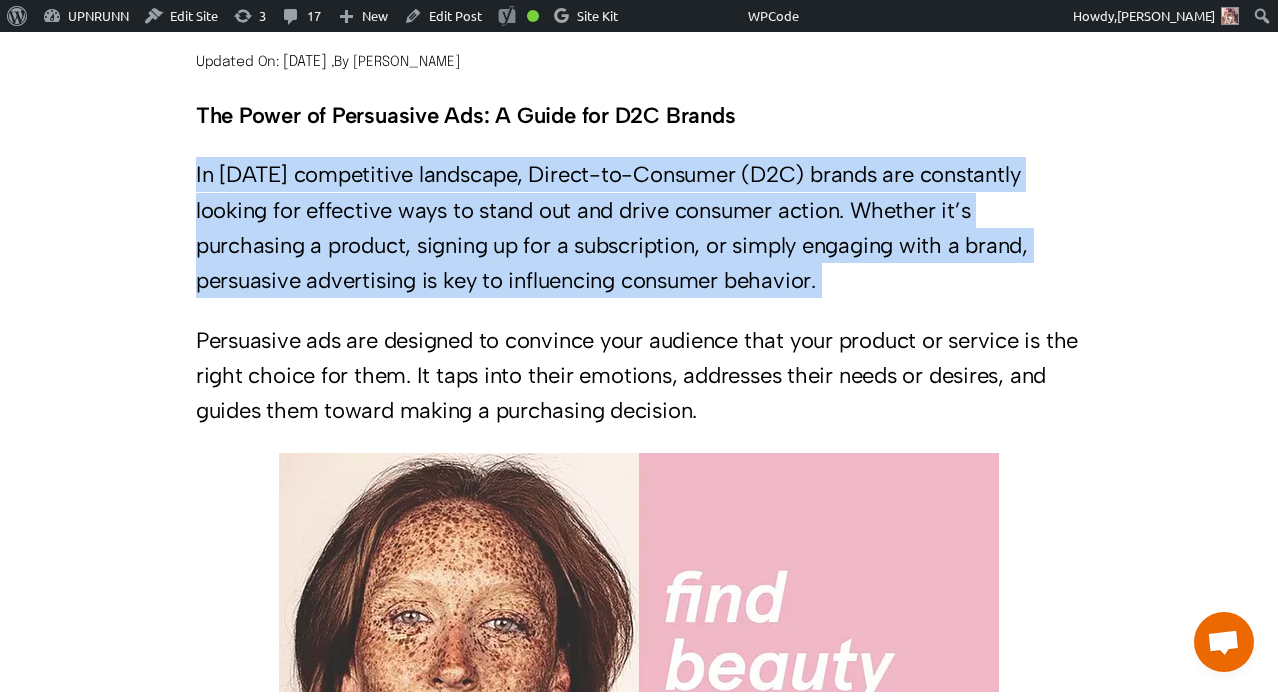 drag, startPoint x: 195, startPoint y: 175, endPoint x: 409, endPoint y: 313, distance: 254.637 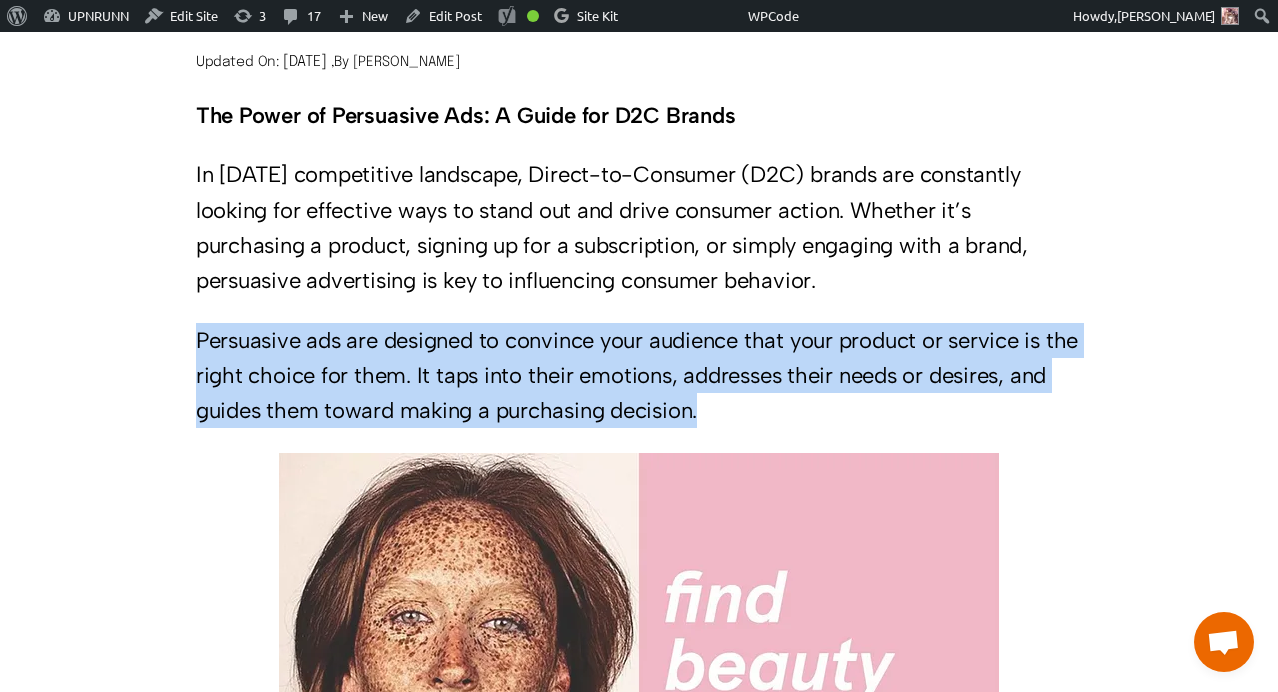 drag, startPoint x: 196, startPoint y: 342, endPoint x: 757, endPoint y: 402, distance: 564.19946 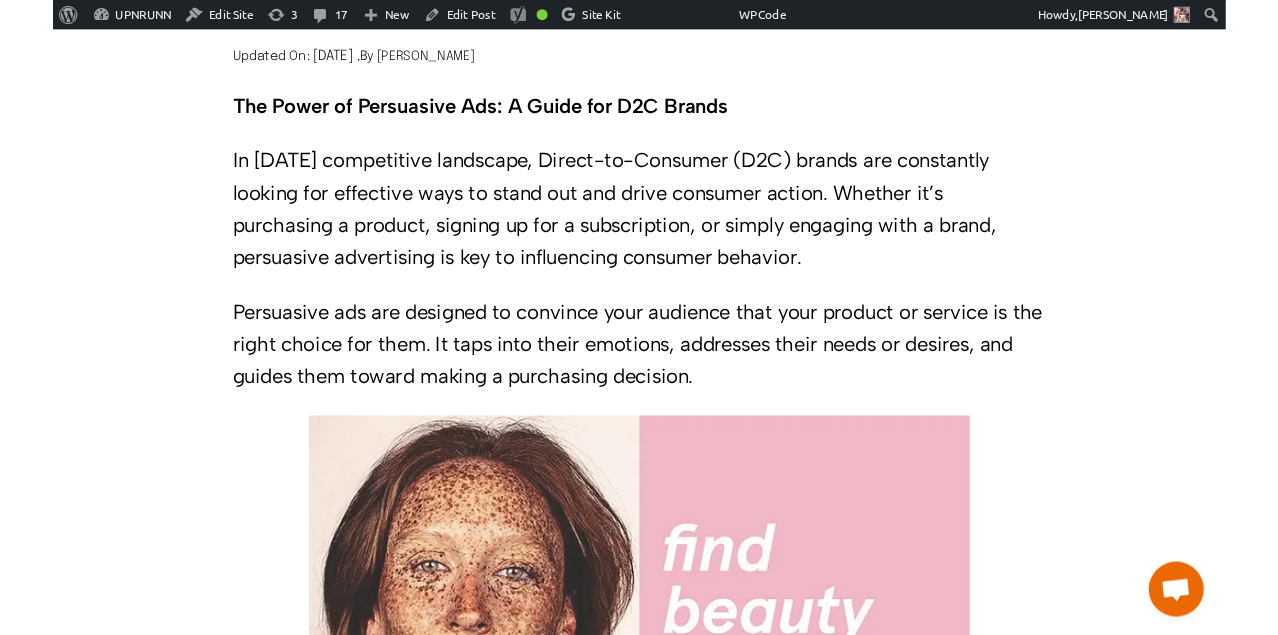scroll, scrollTop: 1210, scrollLeft: 0, axis: vertical 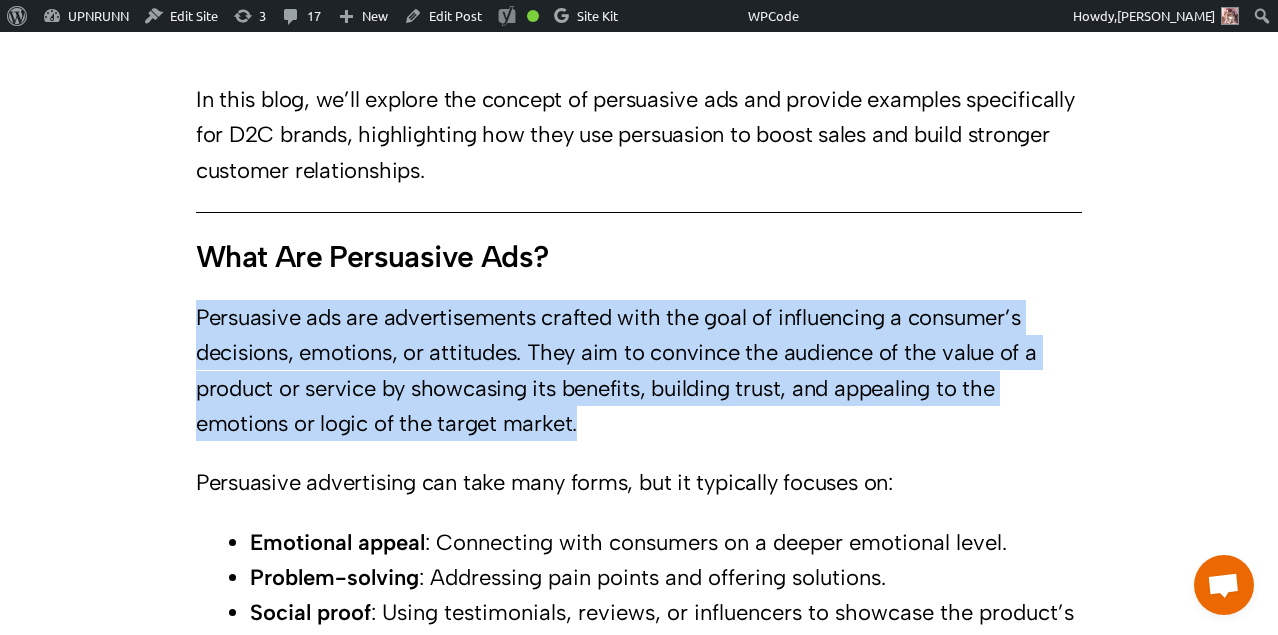 drag, startPoint x: 196, startPoint y: 317, endPoint x: 630, endPoint y: 438, distance: 450.55188 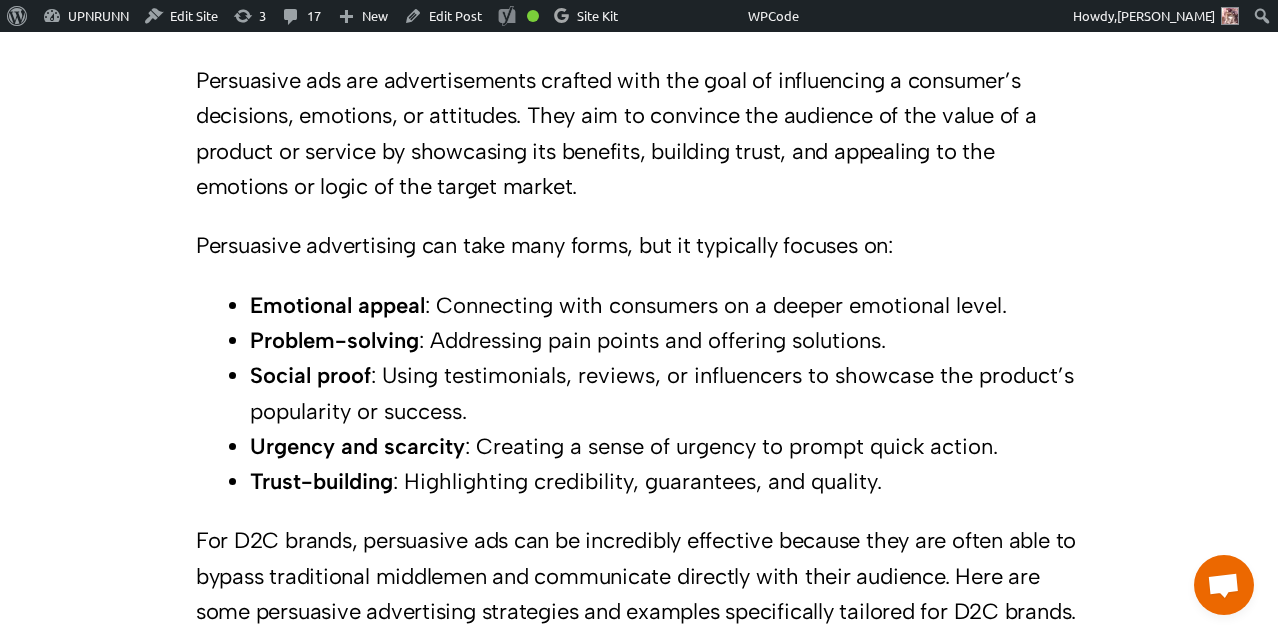 scroll, scrollTop: 2116, scrollLeft: 0, axis: vertical 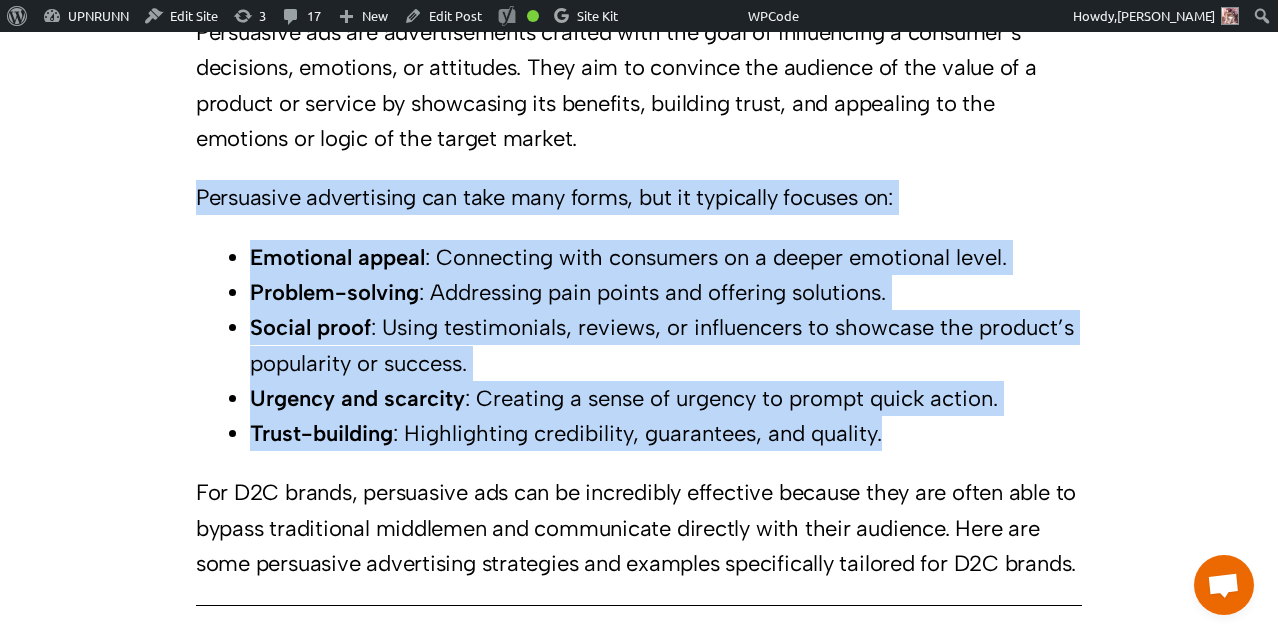 drag, startPoint x: 196, startPoint y: 198, endPoint x: 908, endPoint y: 443, distance: 752.97345 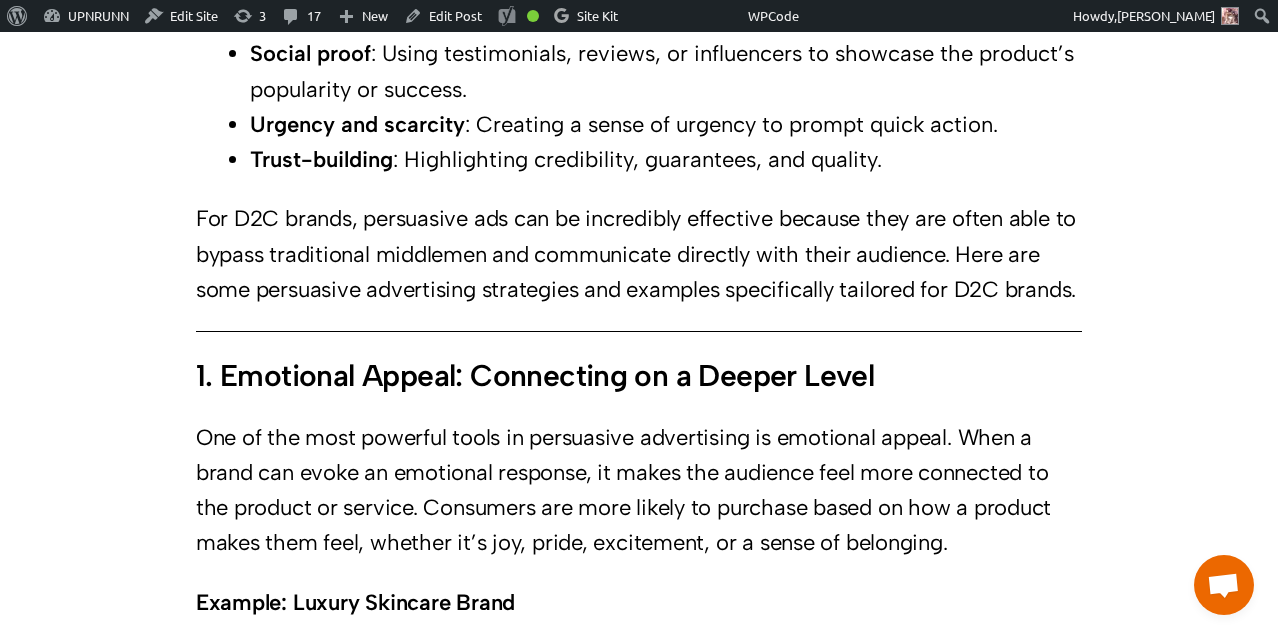 scroll, scrollTop: 2389, scrollLeft: 0, axis: vertical 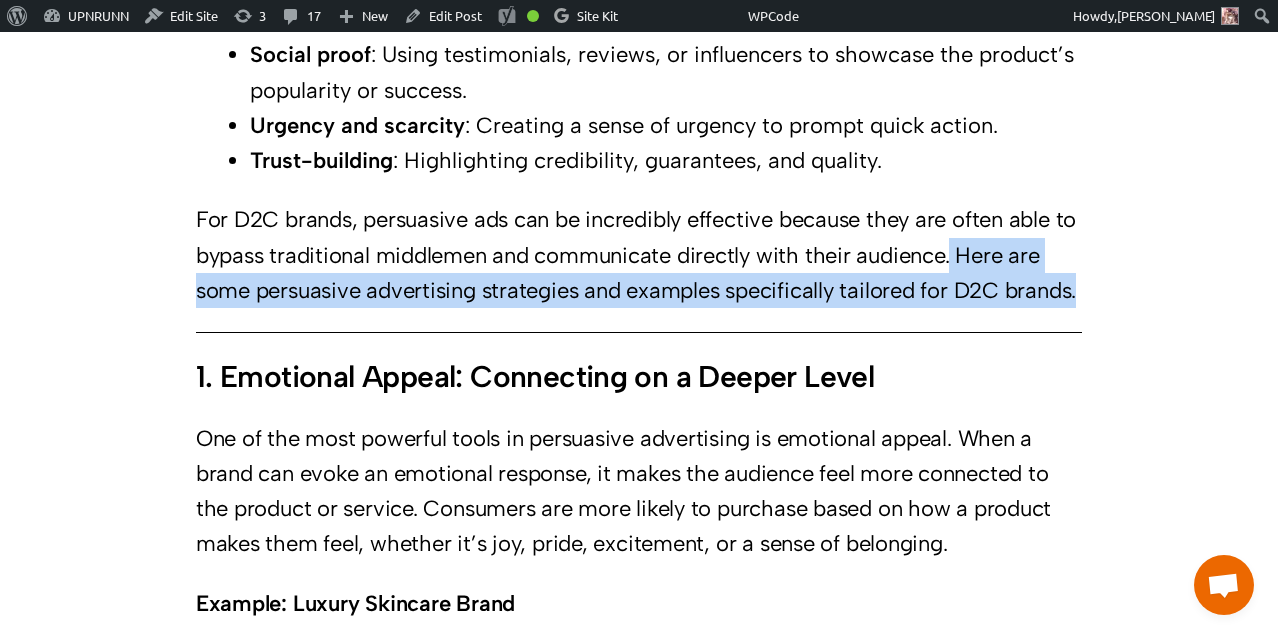 drag, startPoint x: 983, startPoint y: 258, endPoint x: 1042, endPoint y: 325, distance: 89.27486 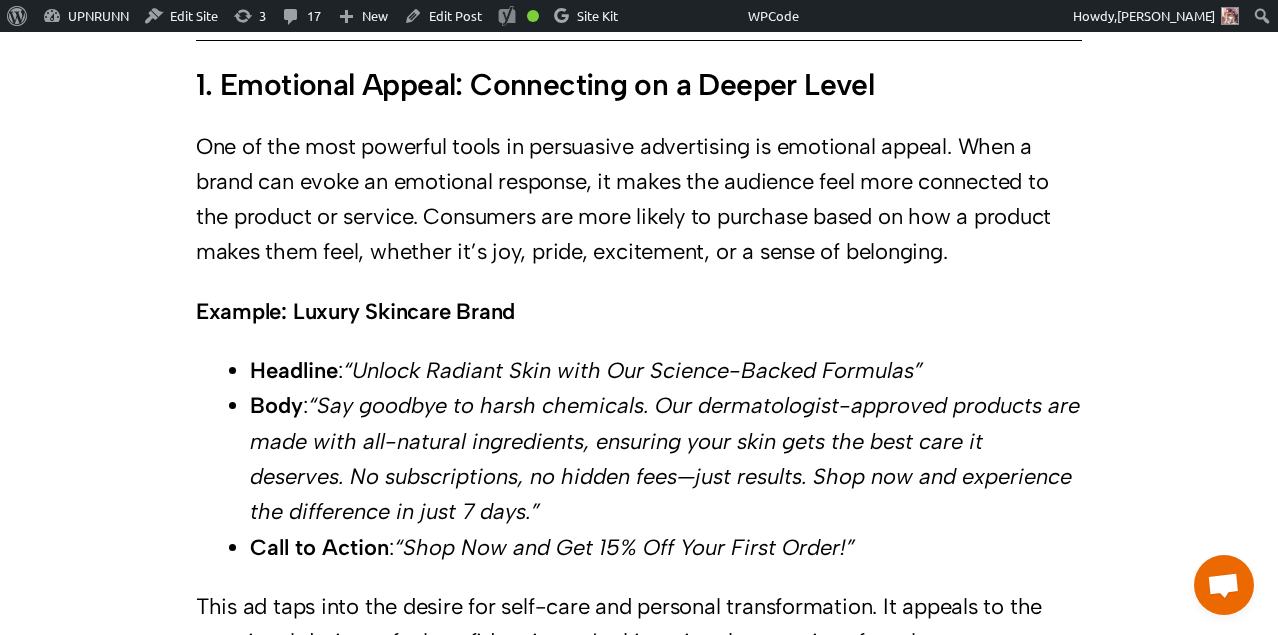 scroll, scrollTop: 2680, scrollLeft: 0, axis: vertical 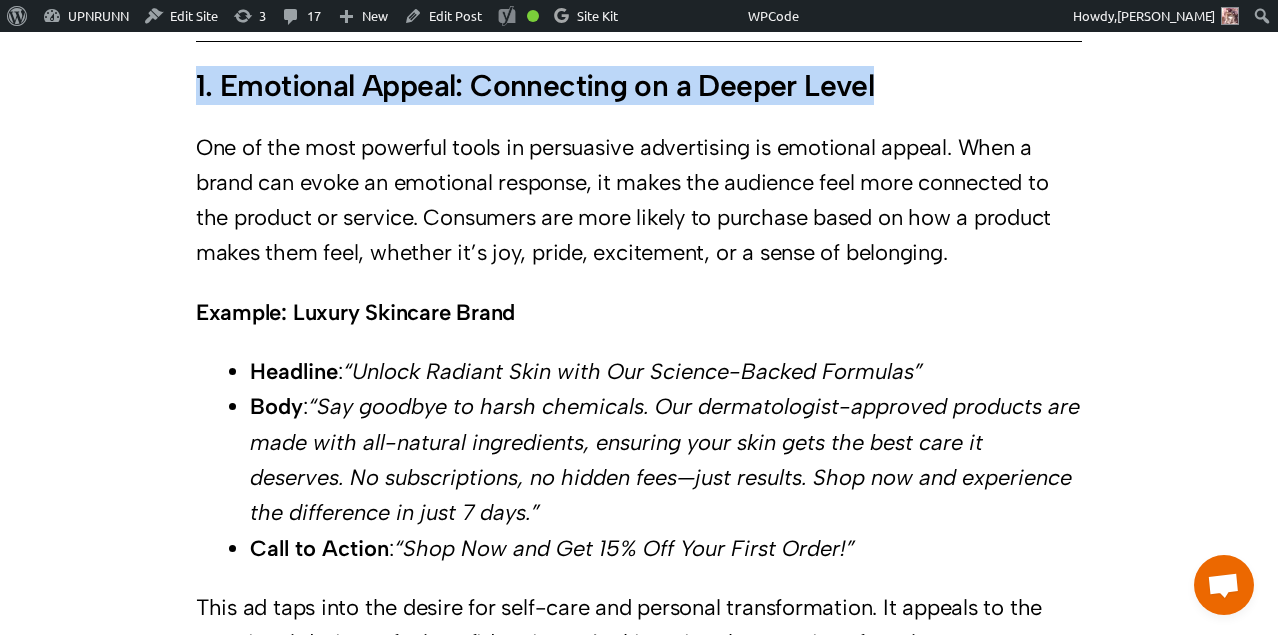 drag, startPoint x: 194, startPoint y: 118, endPoint x: 949, endPoint y: 112, distance: 755.02386 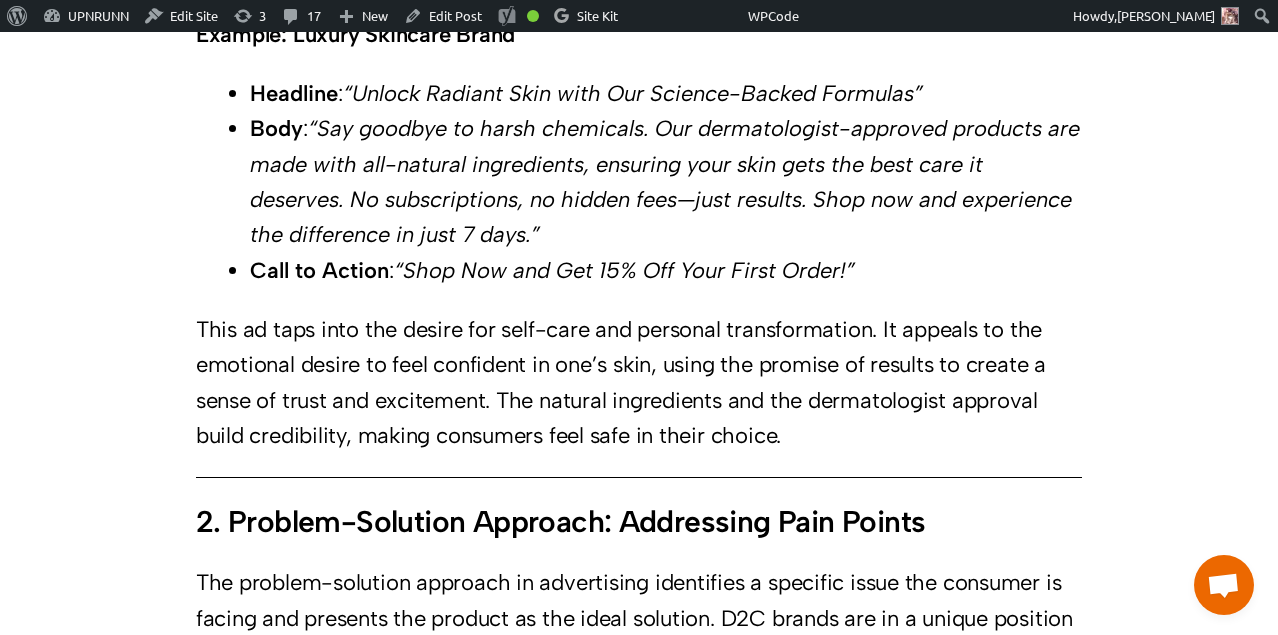 scroll, scrollTop: 2961, scrollLeft: 0, axis: vertical 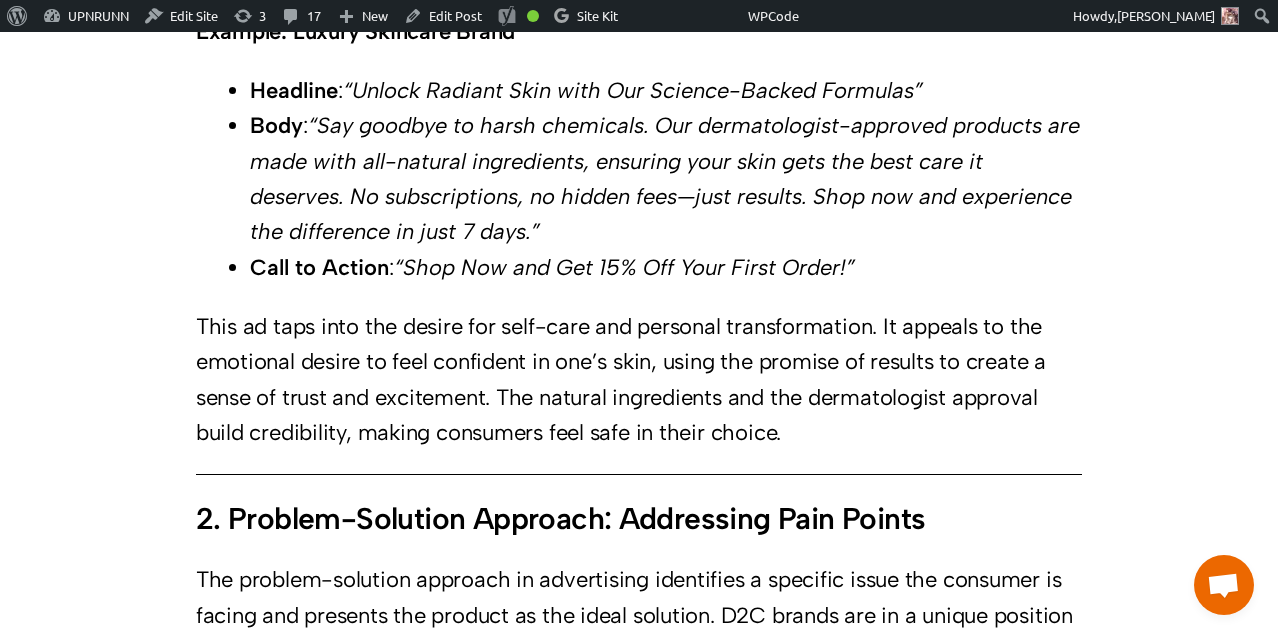 click on "Body :  “Say goodbye to harsh chemicals. Our dermatologist-approved products are made with all-natural ingredients, ensuring your skin gets the best care it deserves. No subscriptions, no hidden fees—just results. Shop now and experience the difference in just 7 days.”" at bounding box center [666, 178] 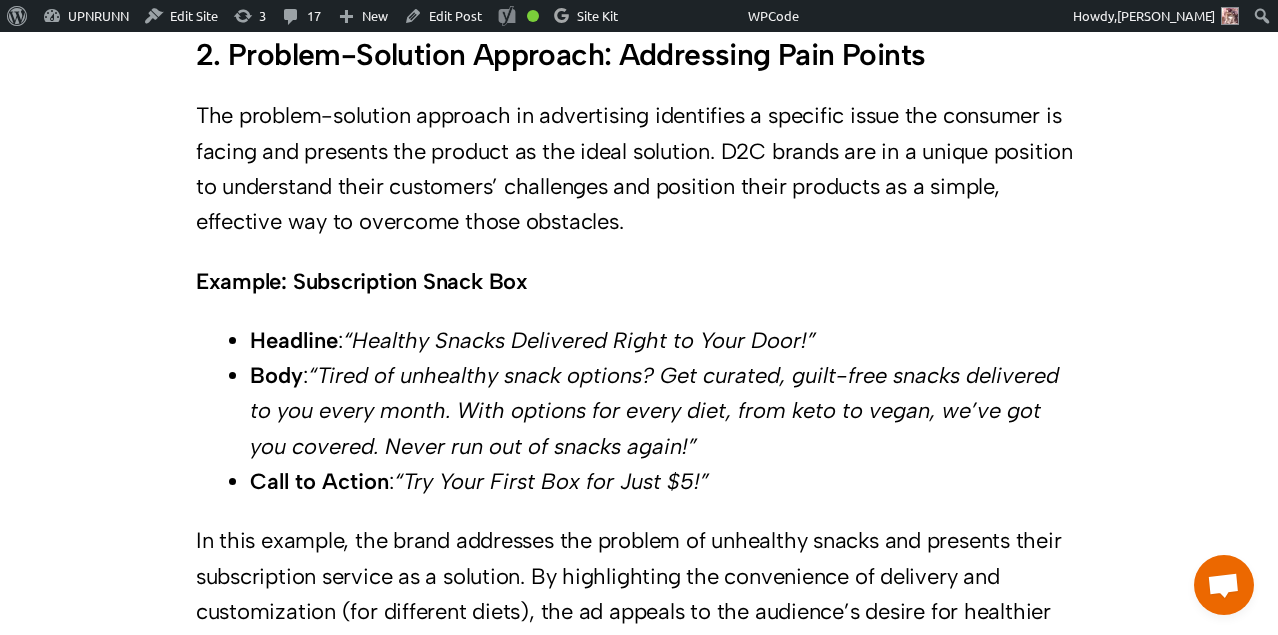 scroll, scrollTop: 3420, scrollLeft: 0, axis: vertical 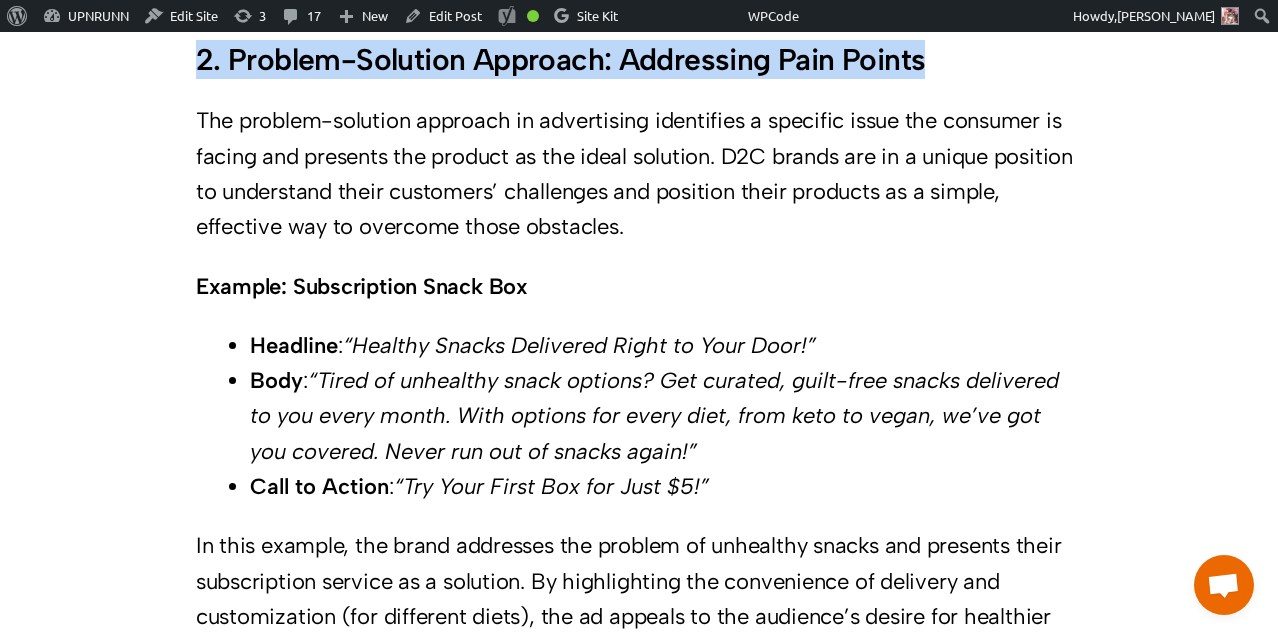 drag, startPoint x: 202, startPoint y: 95, endPoint x: 1031, endPoint y: 114, distance: 829.2177 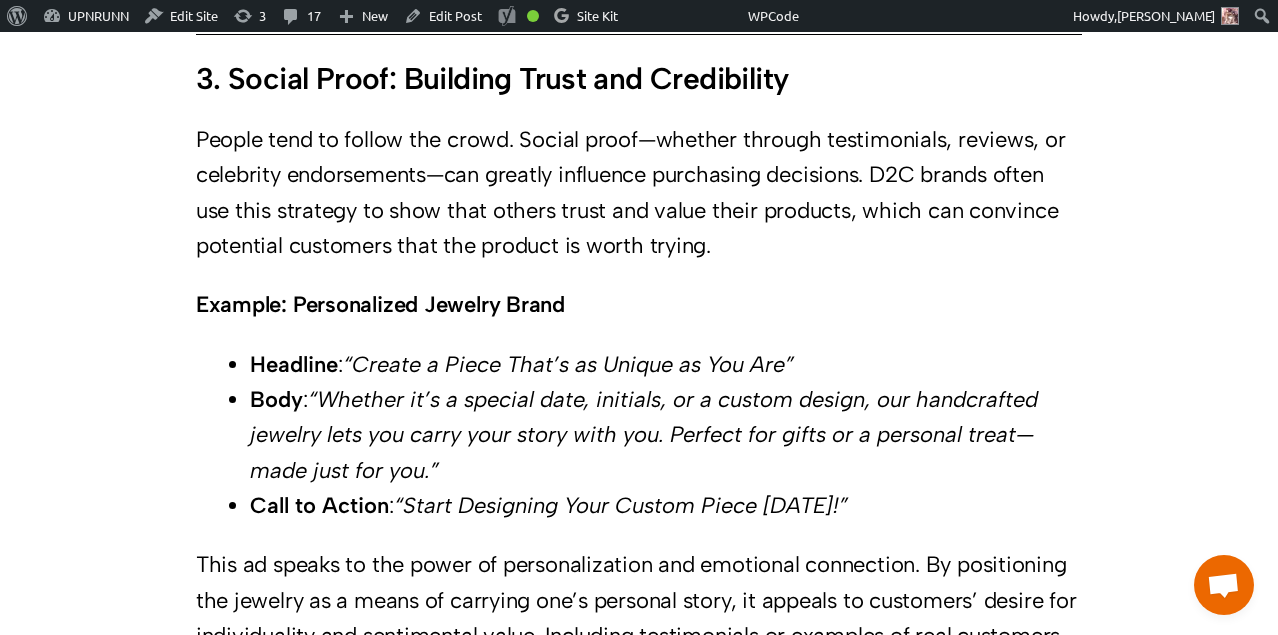 scroll, scrollTop: 4150, scrollLeft: 0, axis: vertical 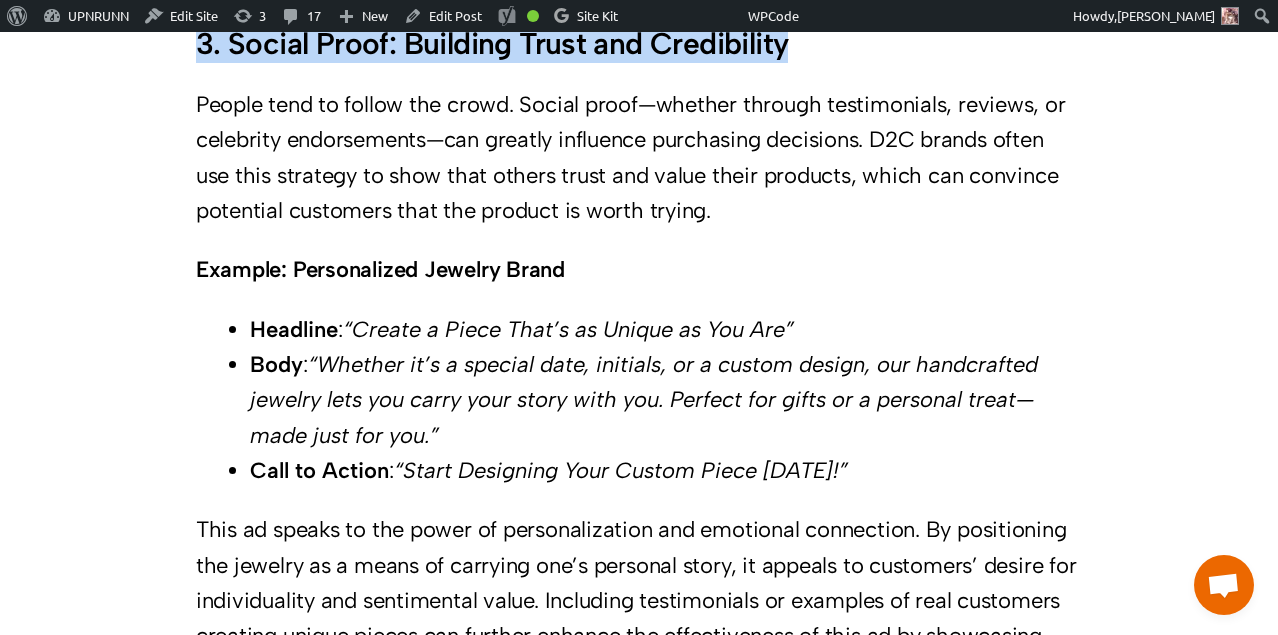 drag, startPoint x: 197, startPoint y: 83, endPoint x: 807, endPoint y: 77, distance: 610.0295 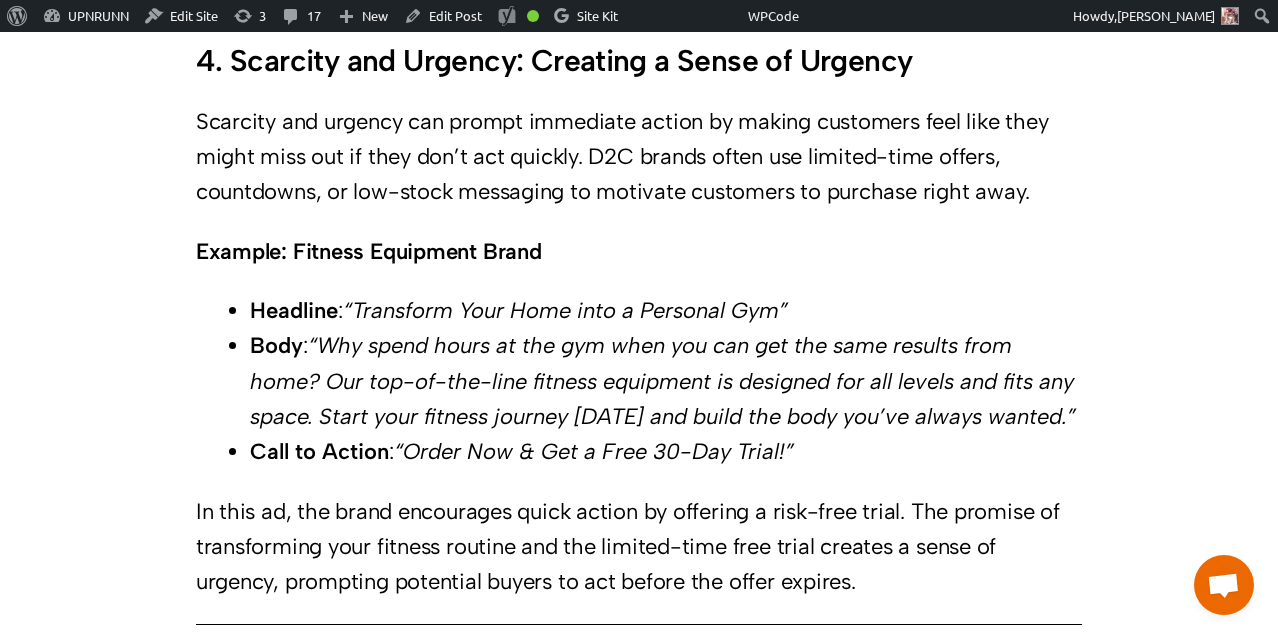 scroll, scrollTop: 4860, scrollLeft: 0, axis: vertical 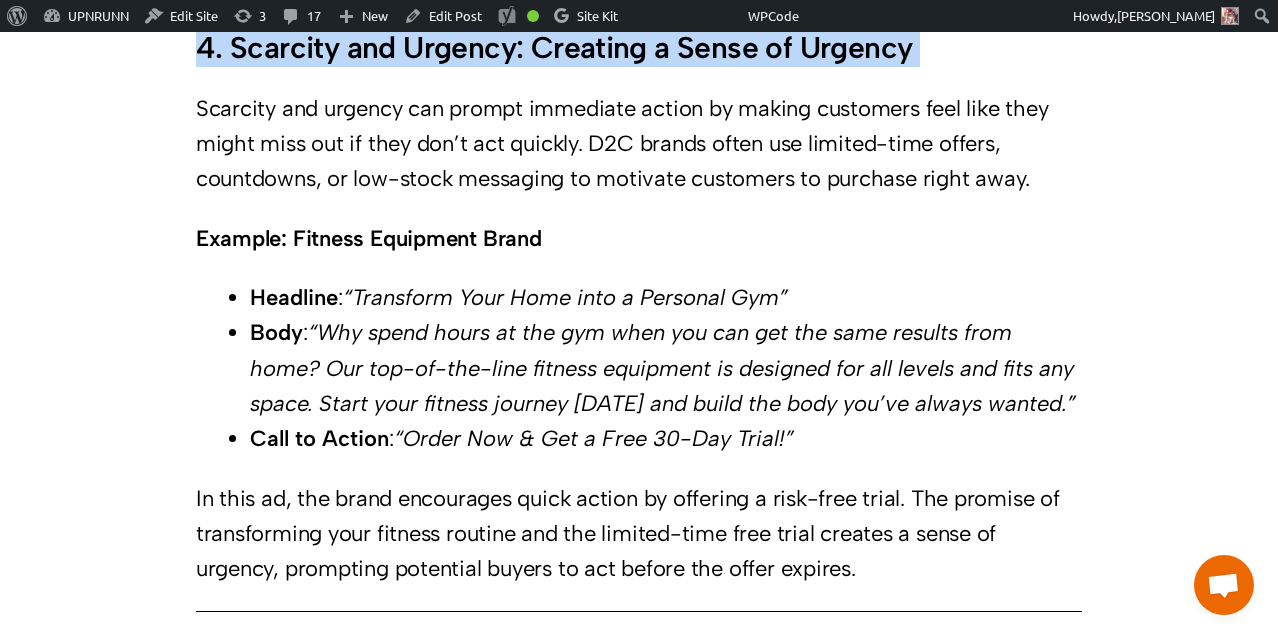 drag, startPoint x: 197, startPoint y: 76, endPoint x: 233, endPoint y: 118, distance: 55.31727 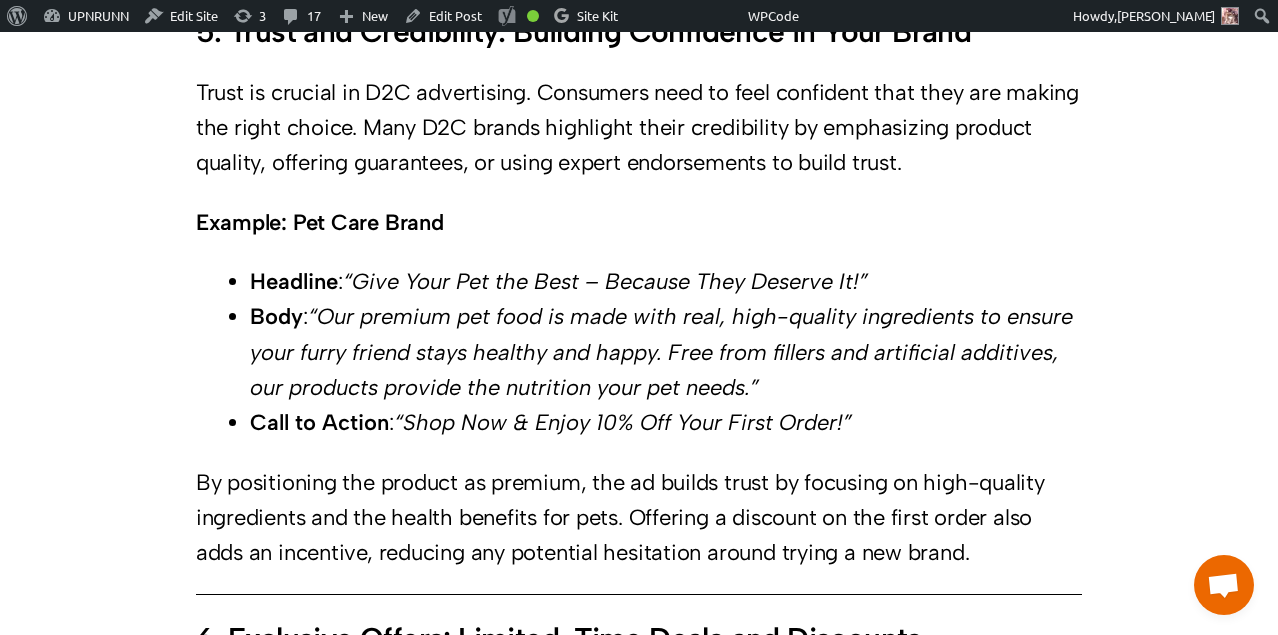scroll, scrollTop: 5495, scrollLeft: 0, axis: vertical 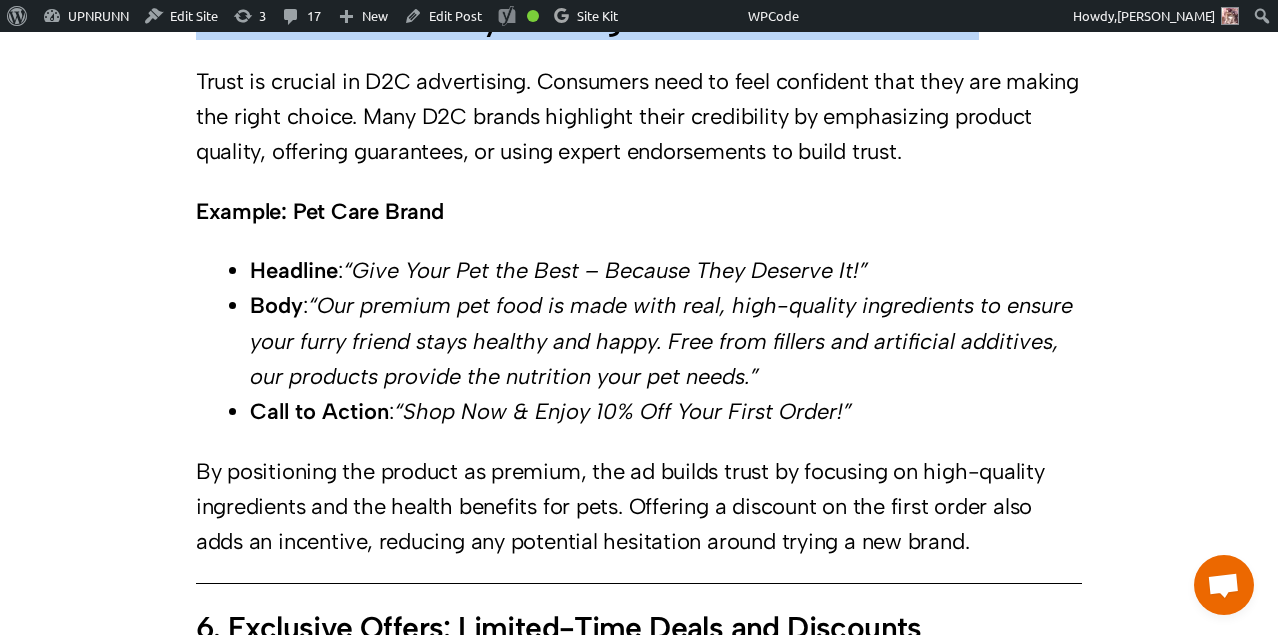 drag, startPoint x: 194, startPoint y: 89, endPoint x: 255, endPoint y: 122, distance: 69.354164 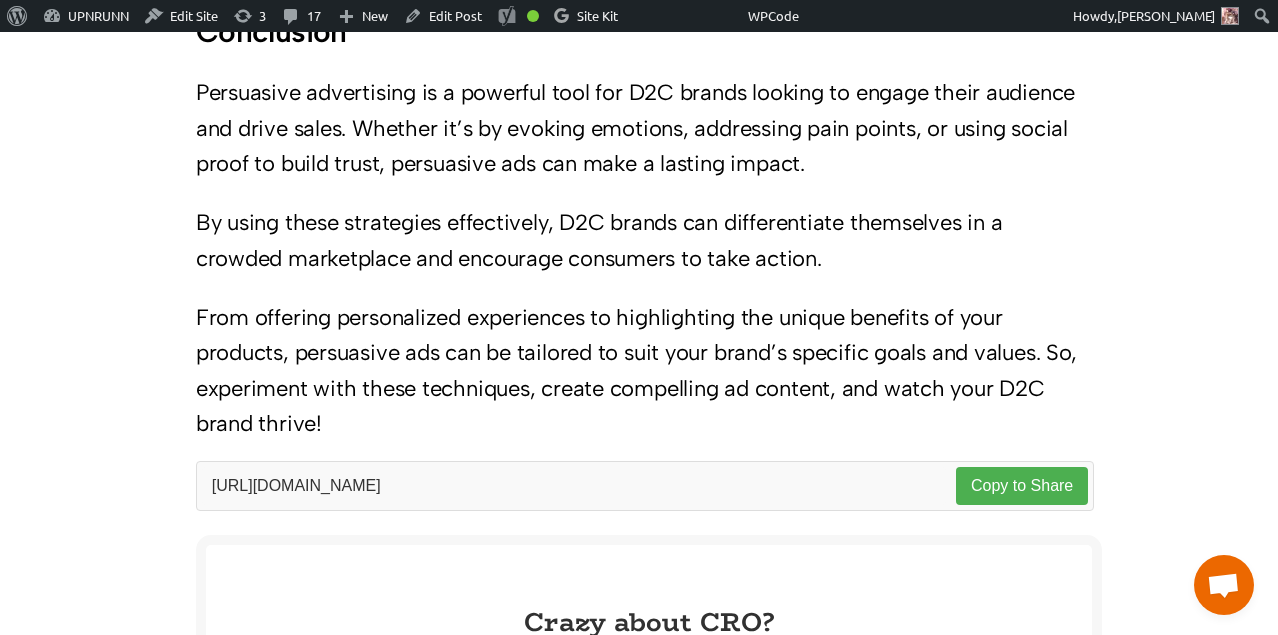 scroll, scrollTop: 6705, scrollLeft: 0, axis: vertical 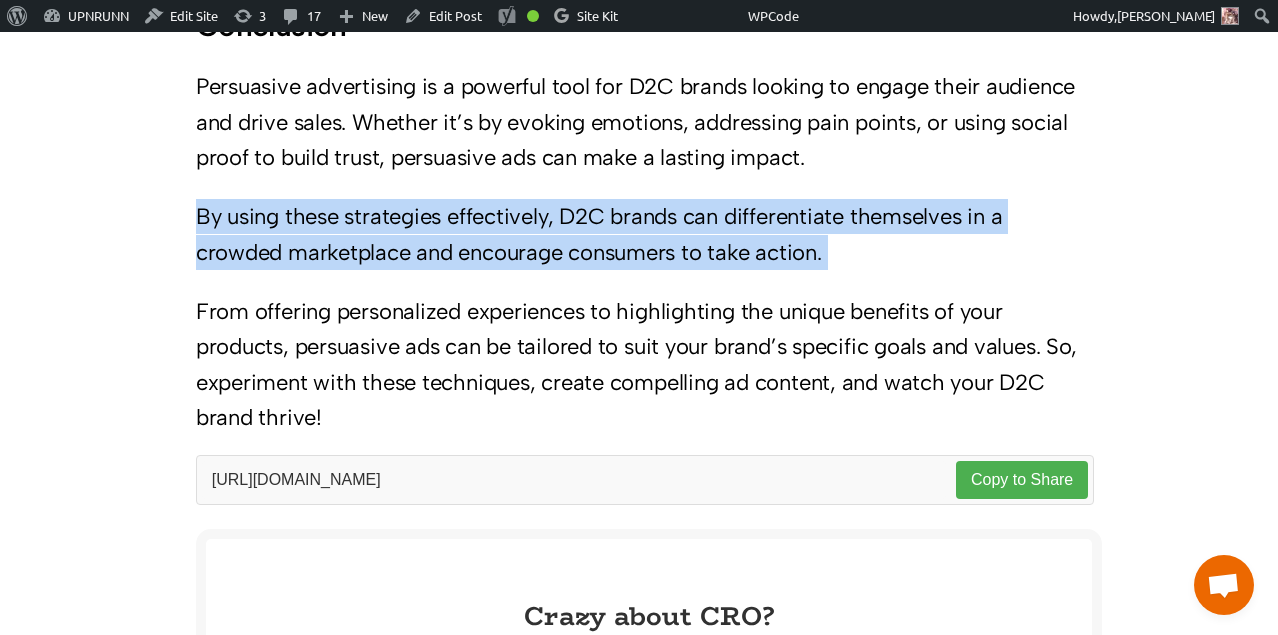 drag, startPoint x: 198, startPoint y: 285, endPoint x: 337, endPoint y: 349, distance: 153.02614 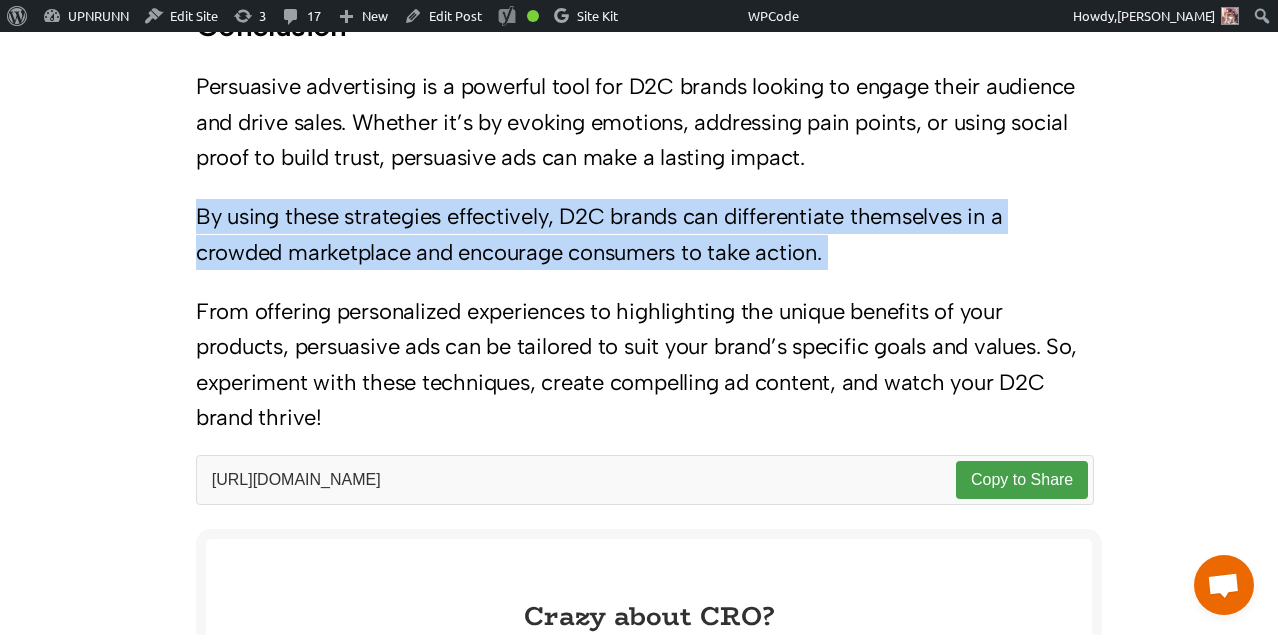 click on "Copy to Share" at bounding box center [1022, 480] 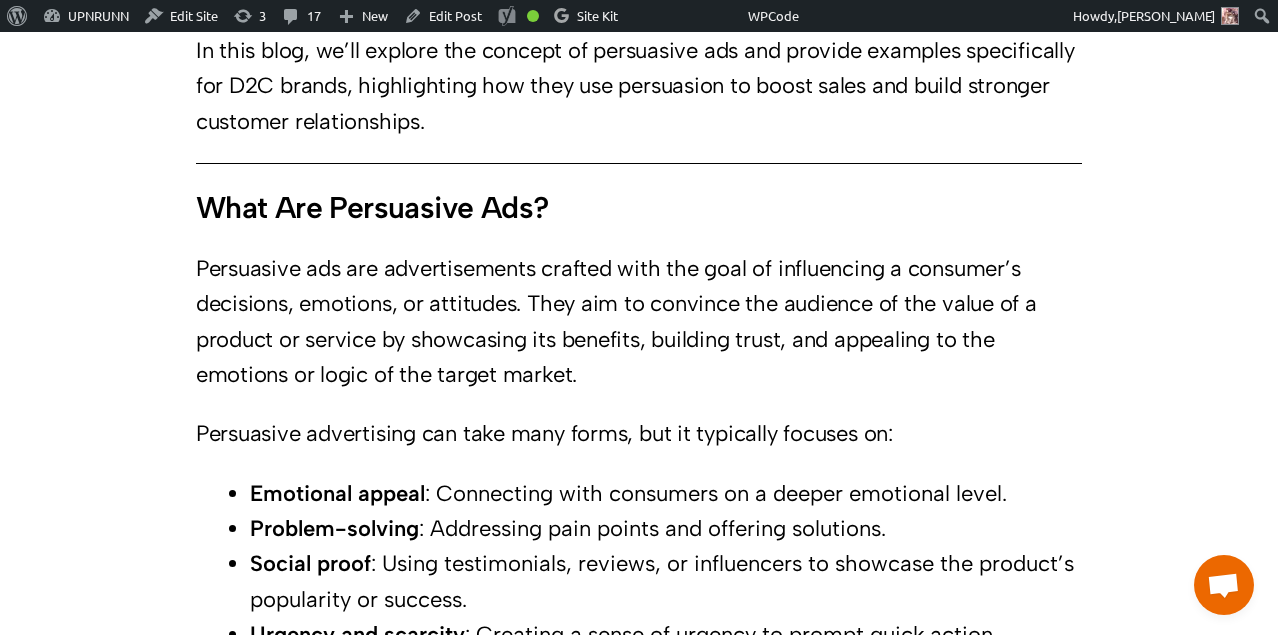 scroll, scrollTop: 0, scrollLeft: 0, axis: both 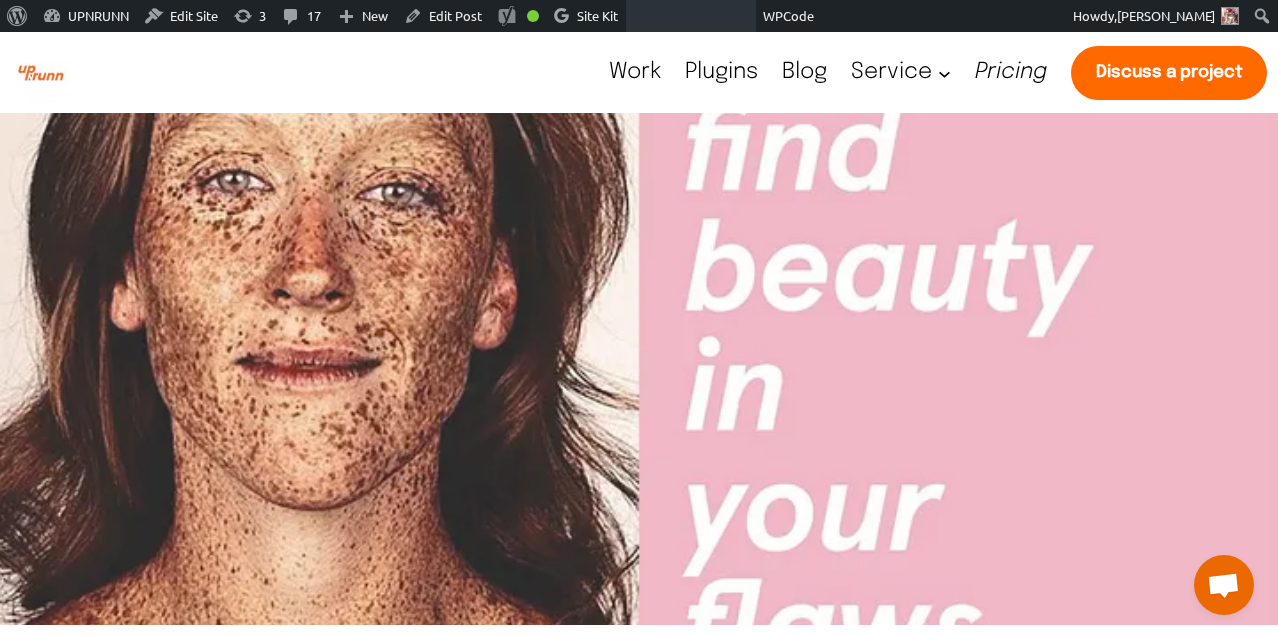 click at bounding box center (692, 16) 